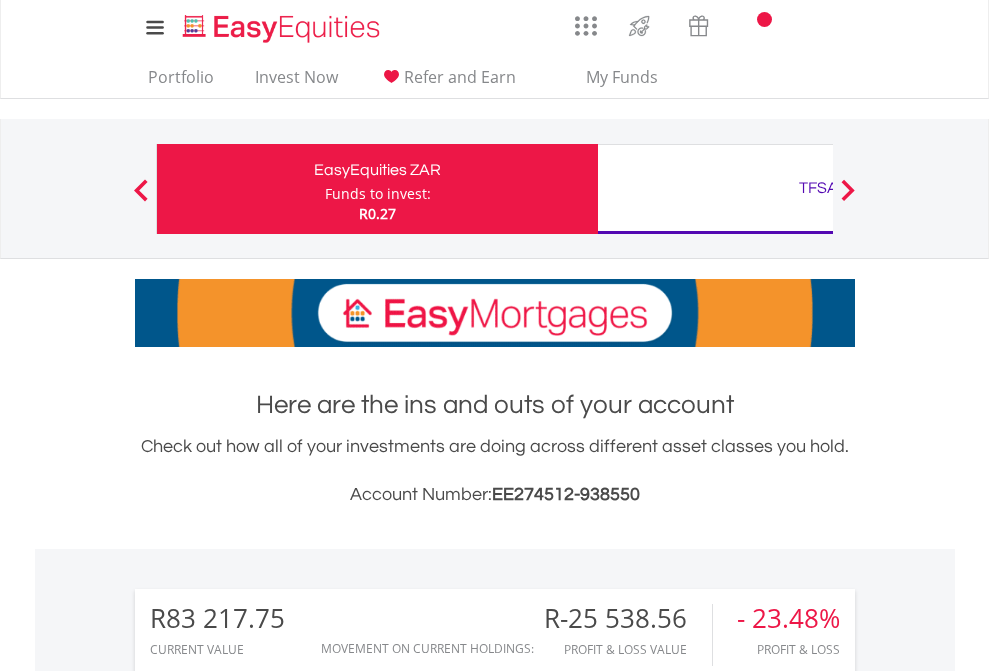 scroll, scrollTop: 0, scrollLeft: 0, axis: both 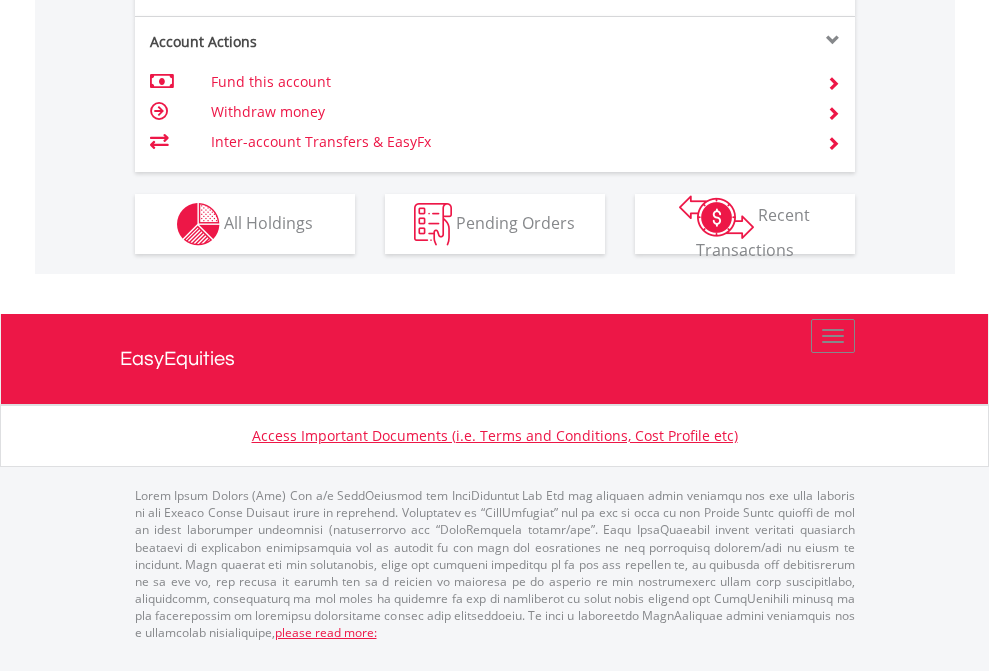 click on "Investment types" at bounding box center [706, -337] 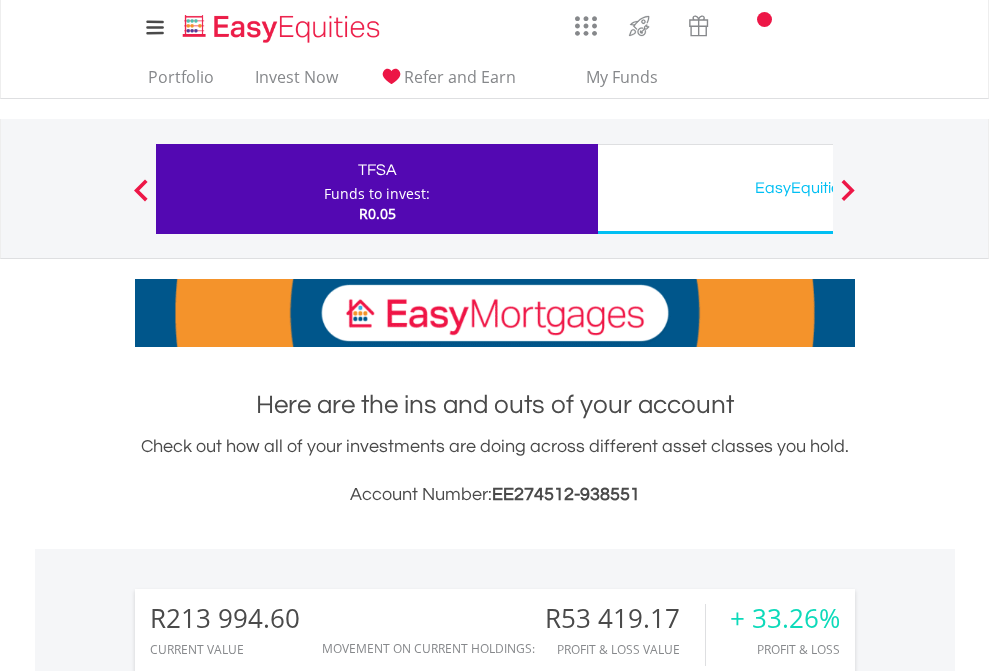 scroll, scrollTop: 0, scrollLeft: 0, axis: both 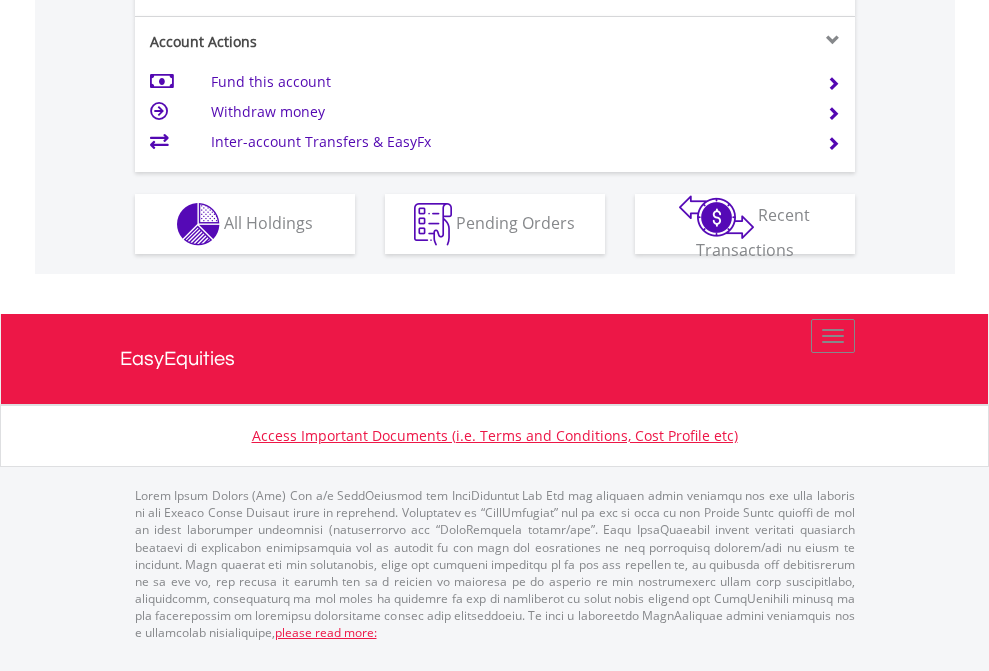 click on "Investment types" at bounding box center [706, -337] 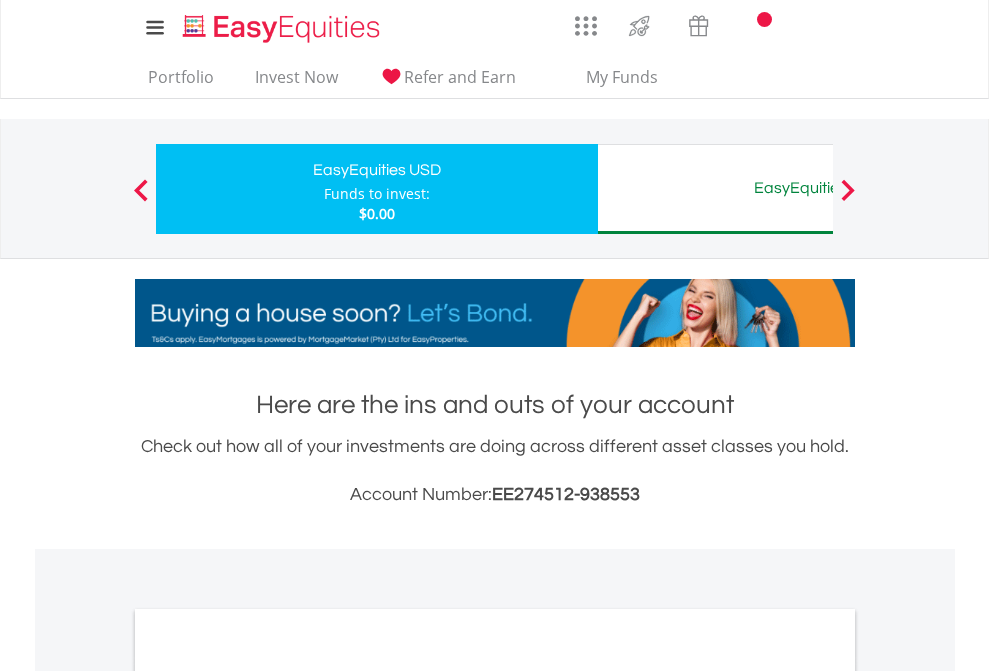 scroll, scrollTop: 0, scrollLeft: 0, axis: both 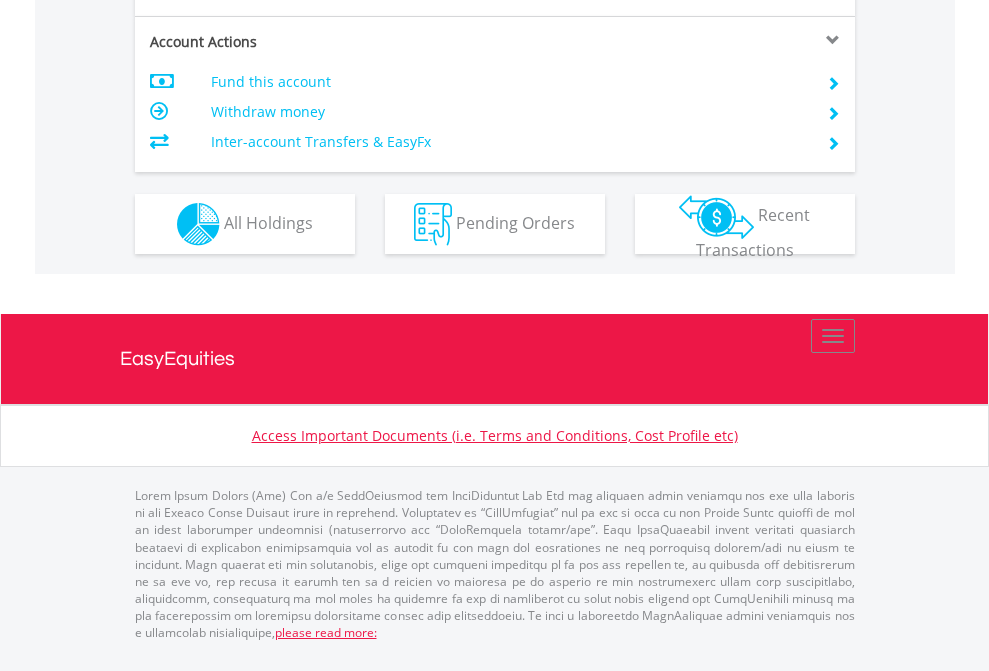 click on "Investment types" at bounding box center (706, -337) 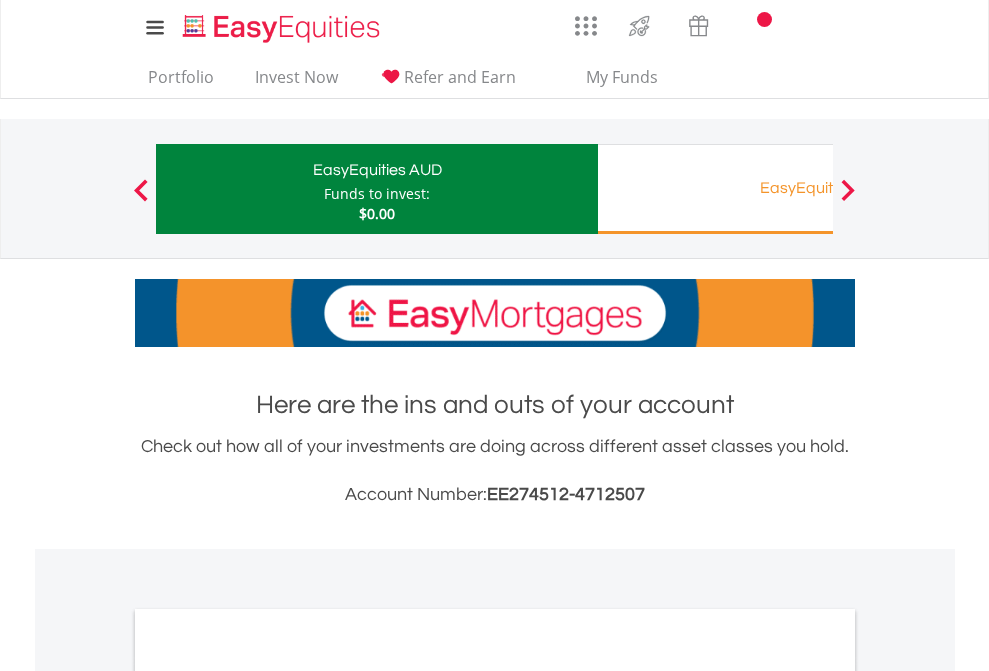 scroll, scrollTop: 0, scrollLeft: 0, axis: both 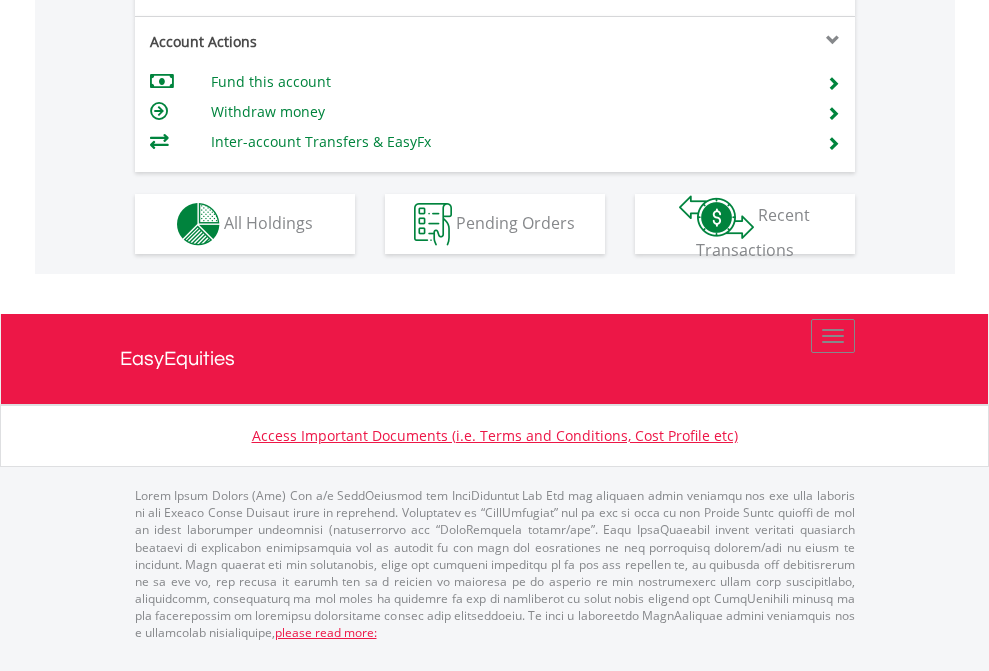 click on "Investment types" at bounding box center (706, -337) 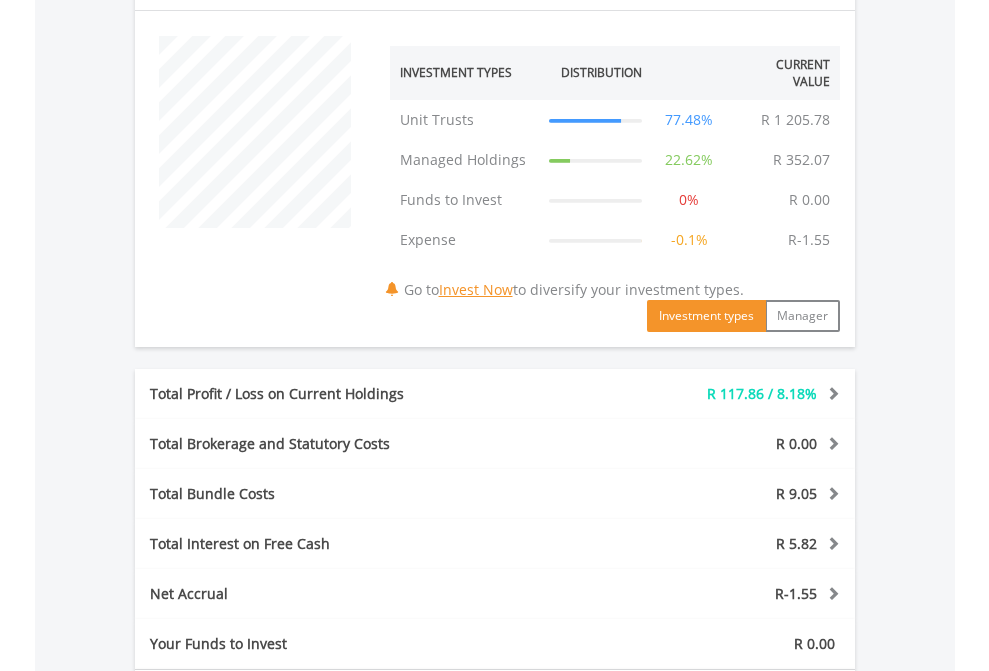 scroll, scrollTop: 1342, scrollLeft: 0, axis: vertical 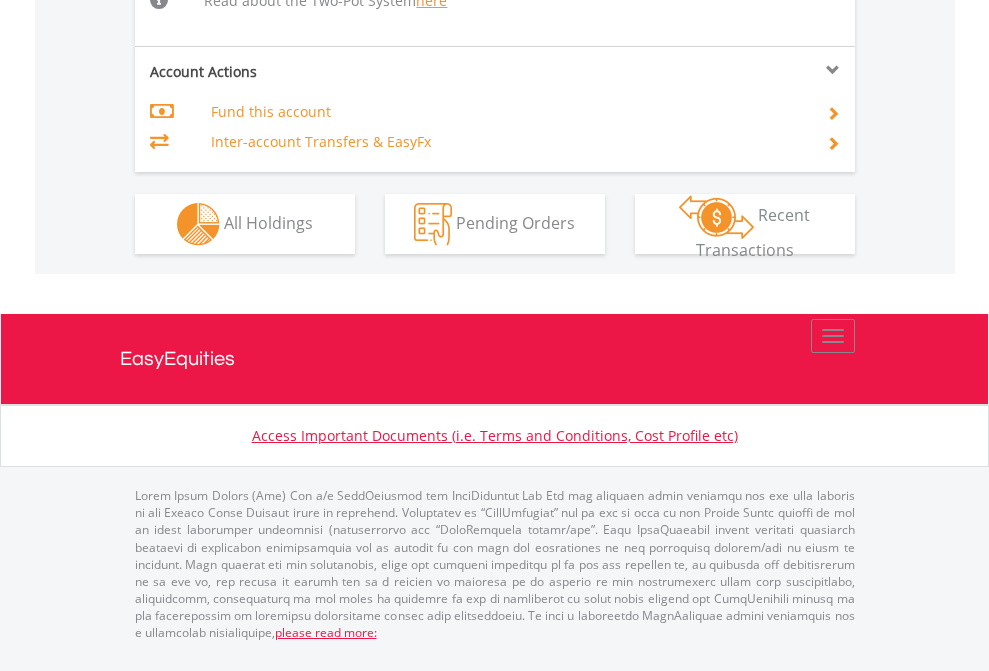 click on "Investment types" at bounding box center [706, -518] 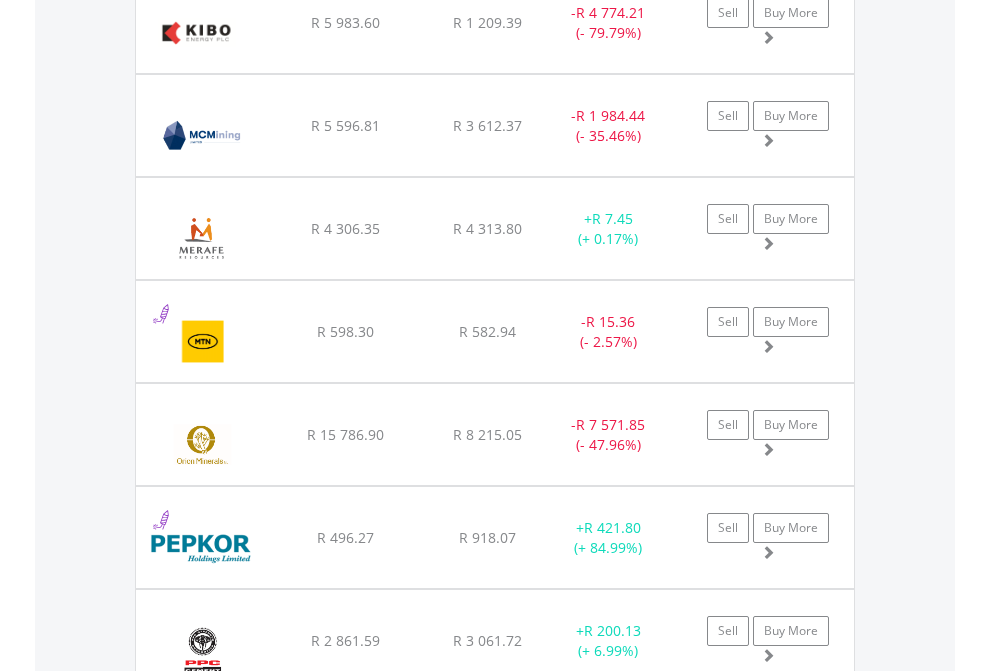 scroll, scrollTop: 2265, scrollLeft: 0, axis: vertical 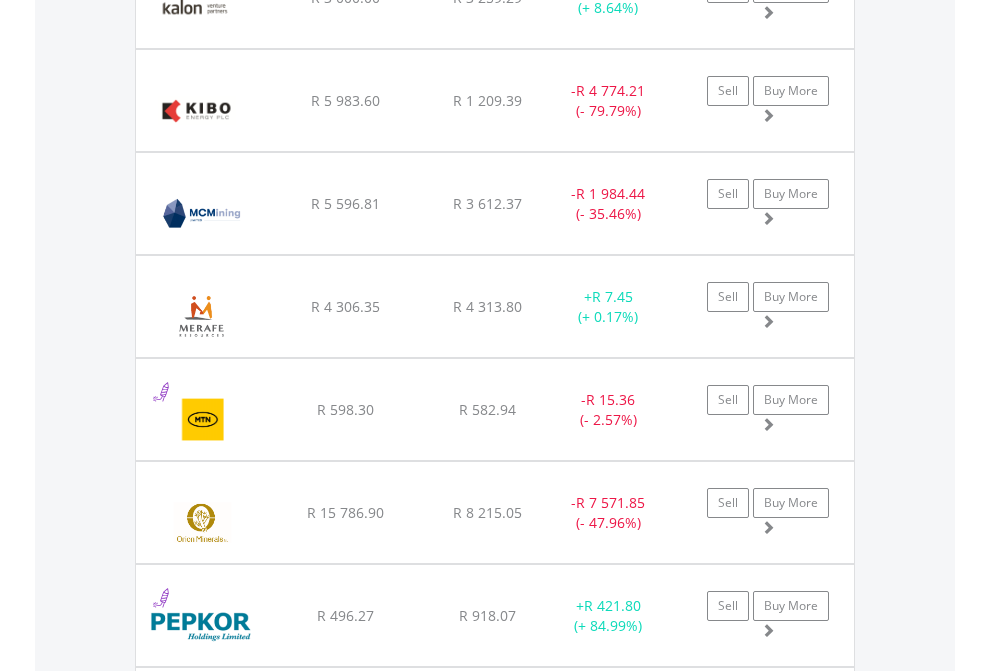 click on "TFSA" at bounding box center (818, -2077) 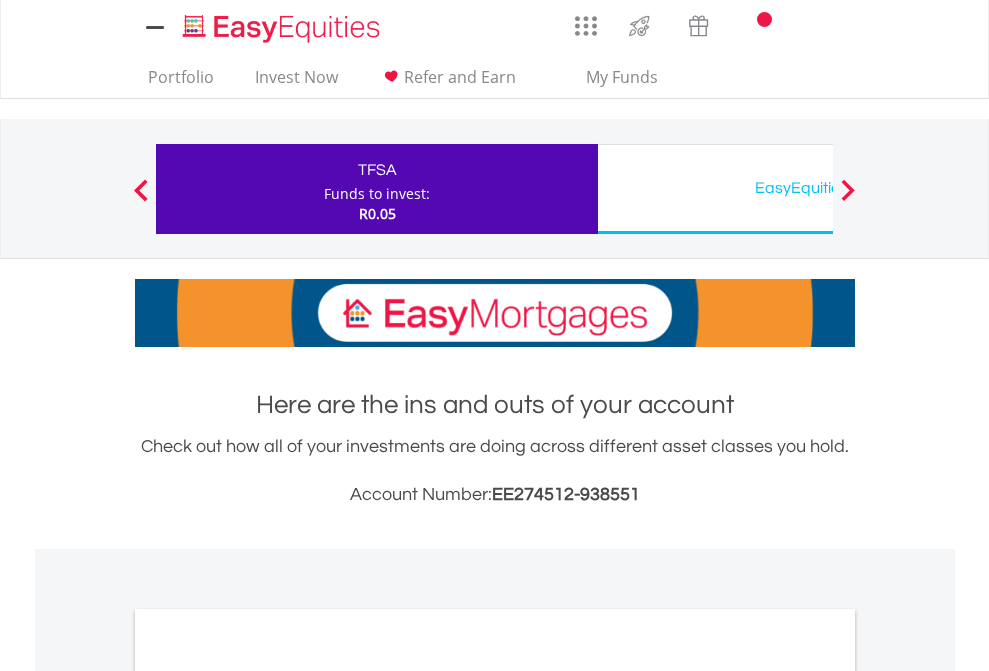 scroll, scrollTop: 1202, scrollLeft: 0, axis: vertical 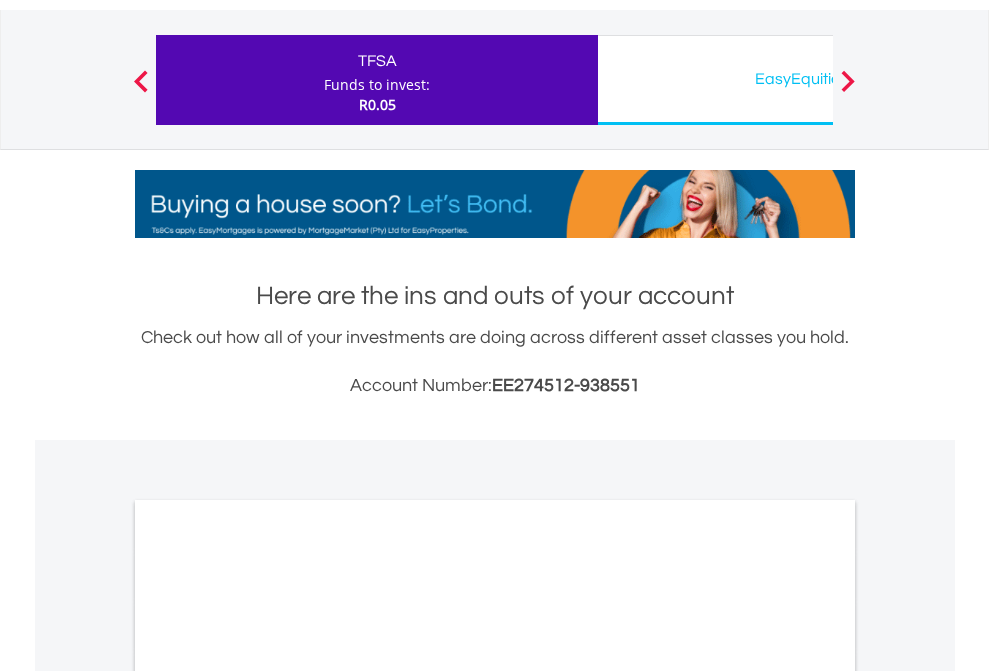 click on "All Holdings" at bounding box center [268, 987] 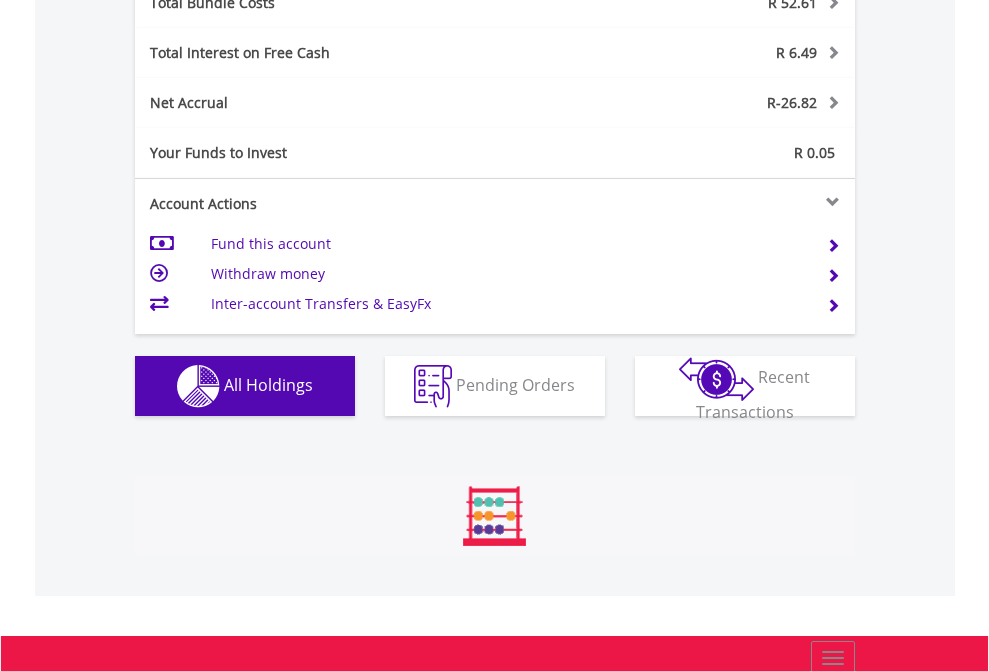 scroll, scrollTop: 999808, scrollLeft: 999687, axis: both 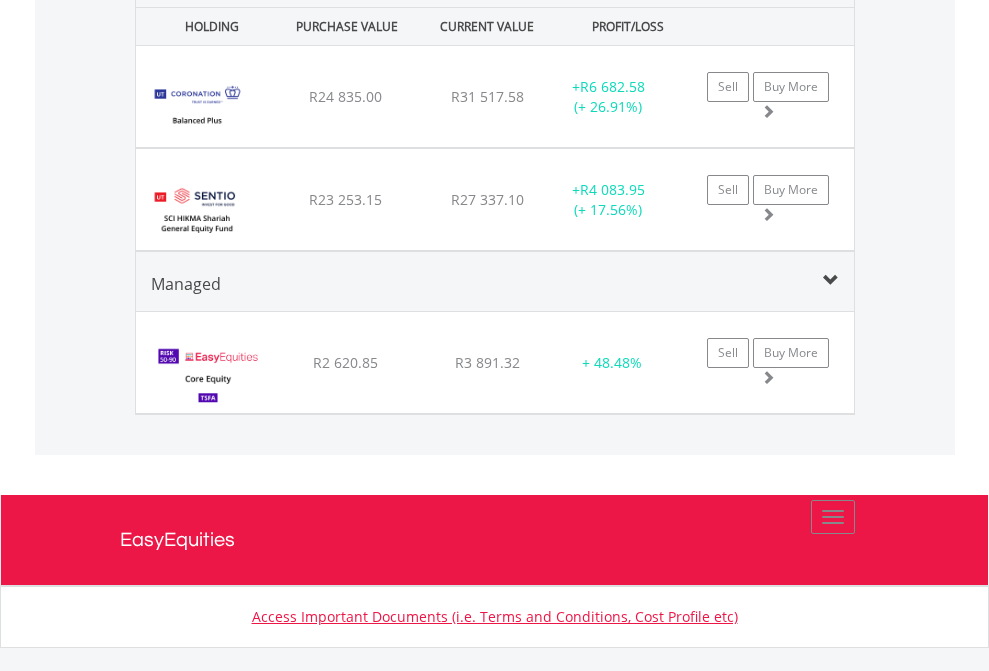 click on "EasyEquities USD" at bounding box center [818, -2156] 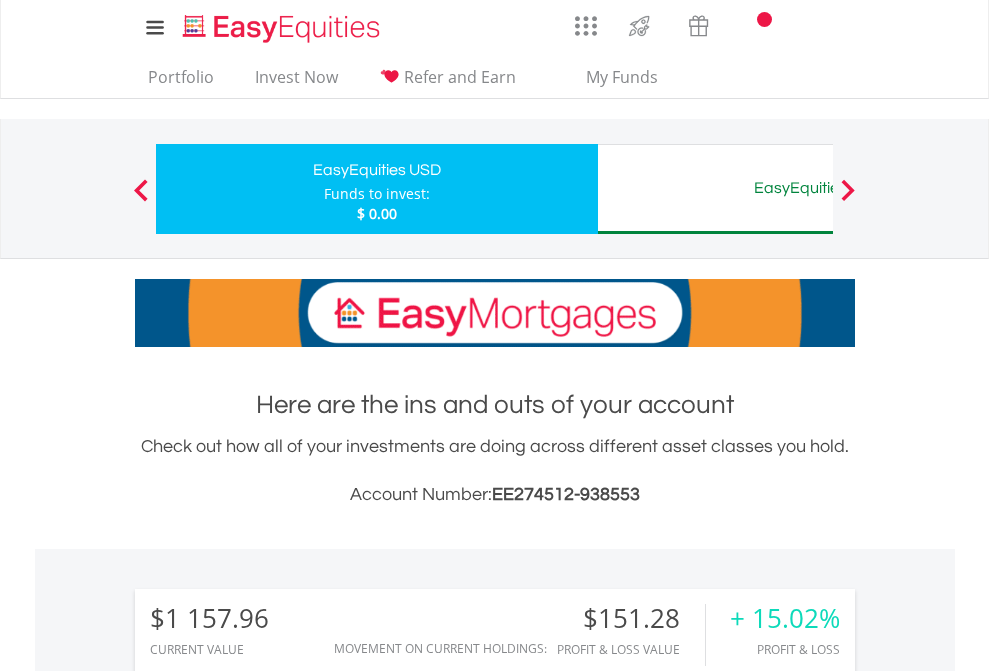 scroll, scrollTop: 0, scrollLeft: 0, axis: both 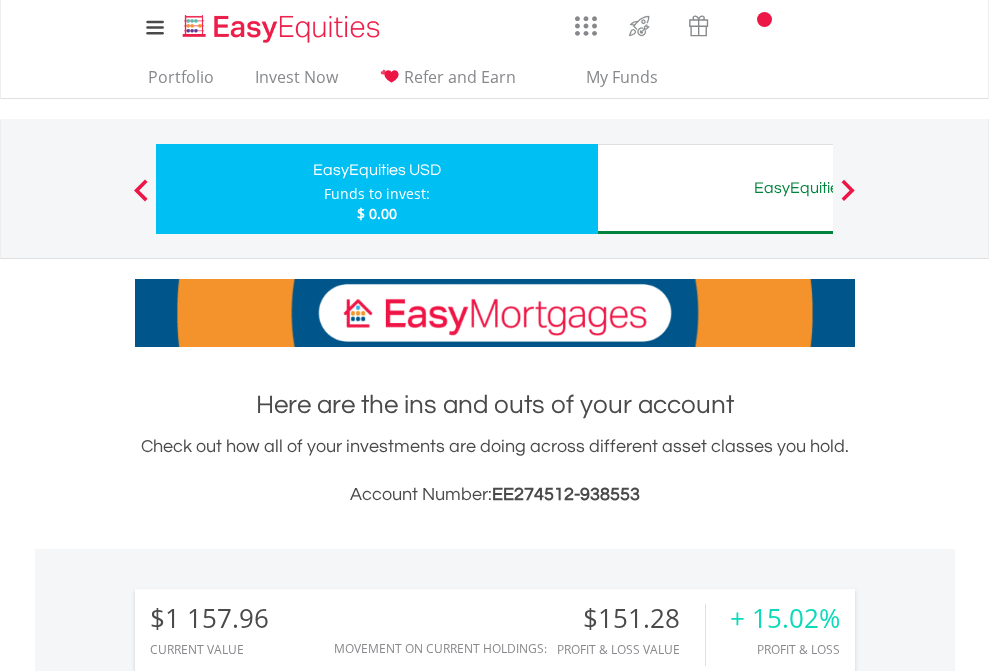click on "All Holdings" at bounding box center (268, 1506) 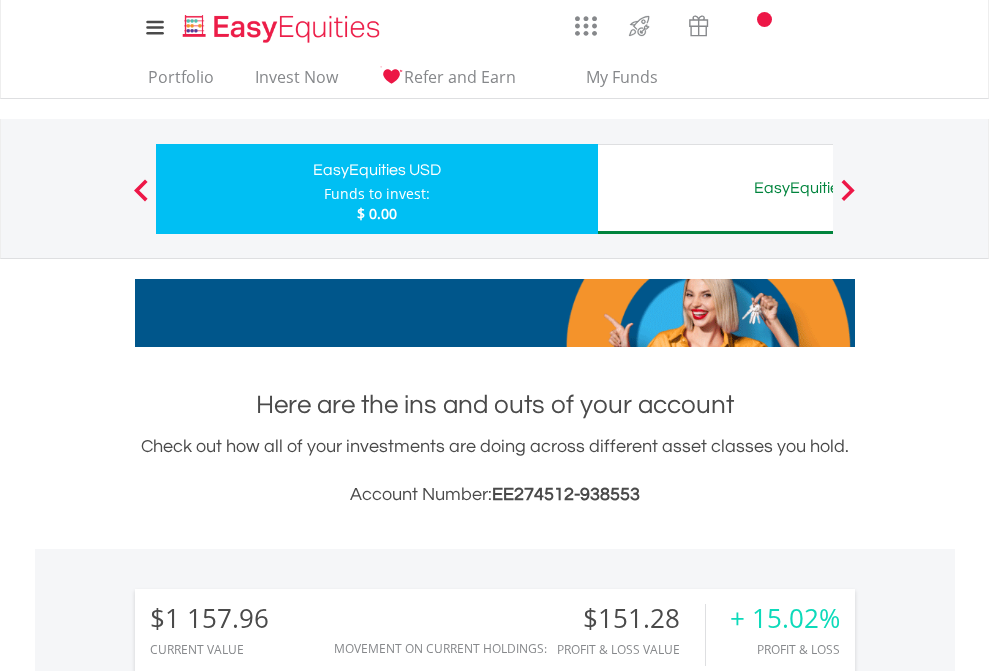 scroll, scrollTop: 1533, scrollLeft: 0, axis: vertical 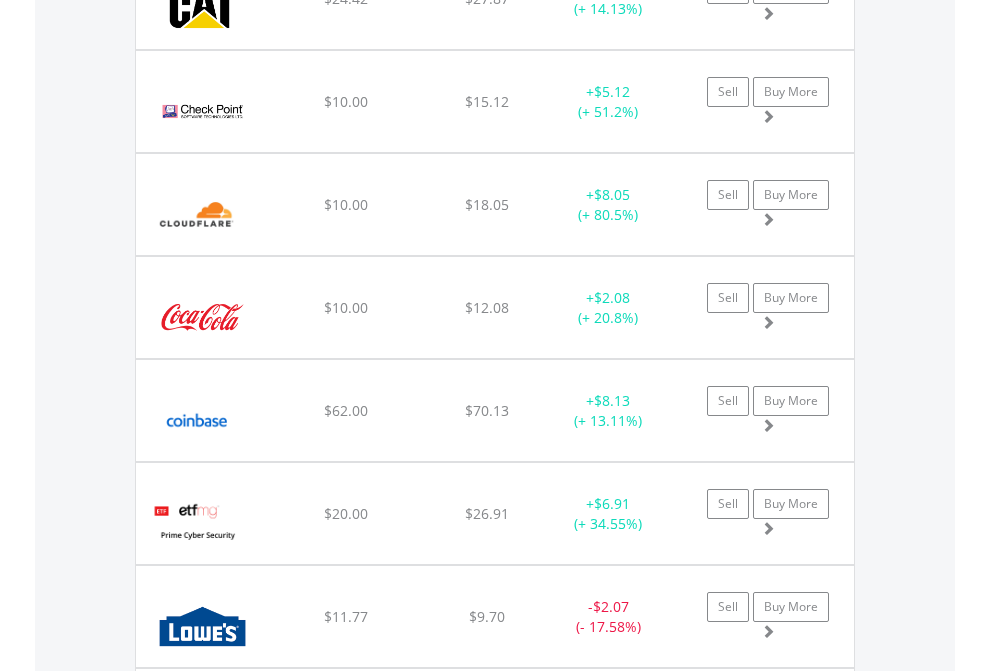 click on "EasyEquities AUD" at bounding box center (818, -2076) 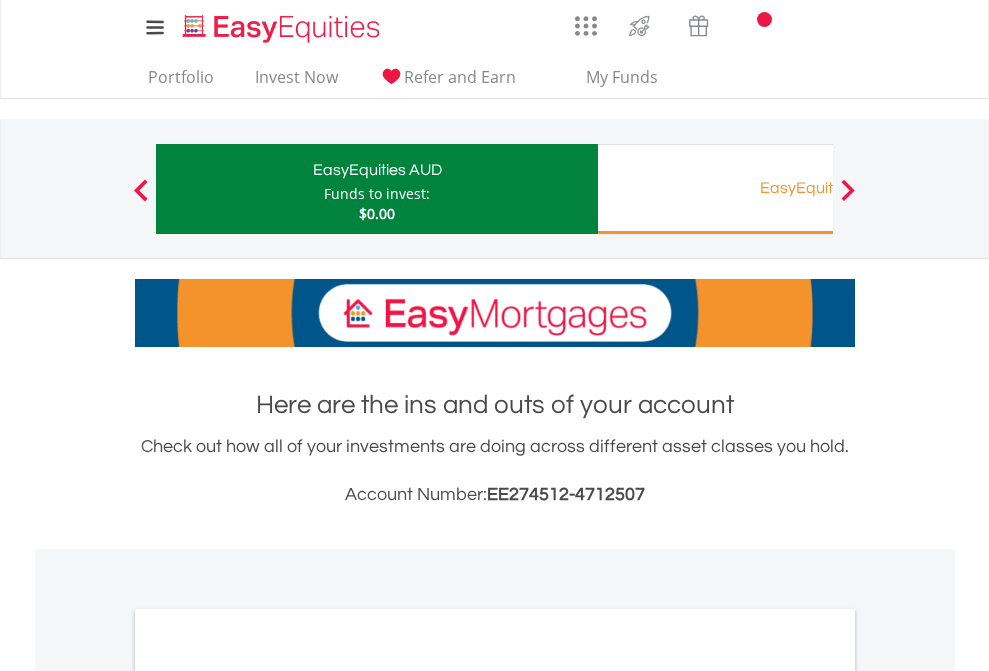 scroll, scrollTop: 0, scrollLeft: 0, axis: both 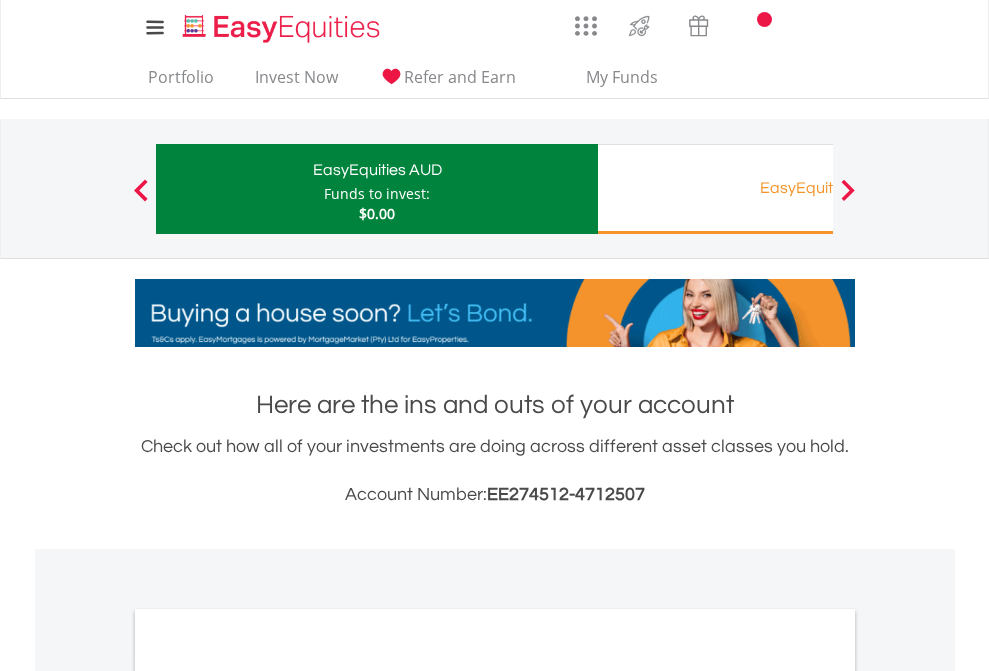 click on "All Holdings" at bounding box center [268, 1096] 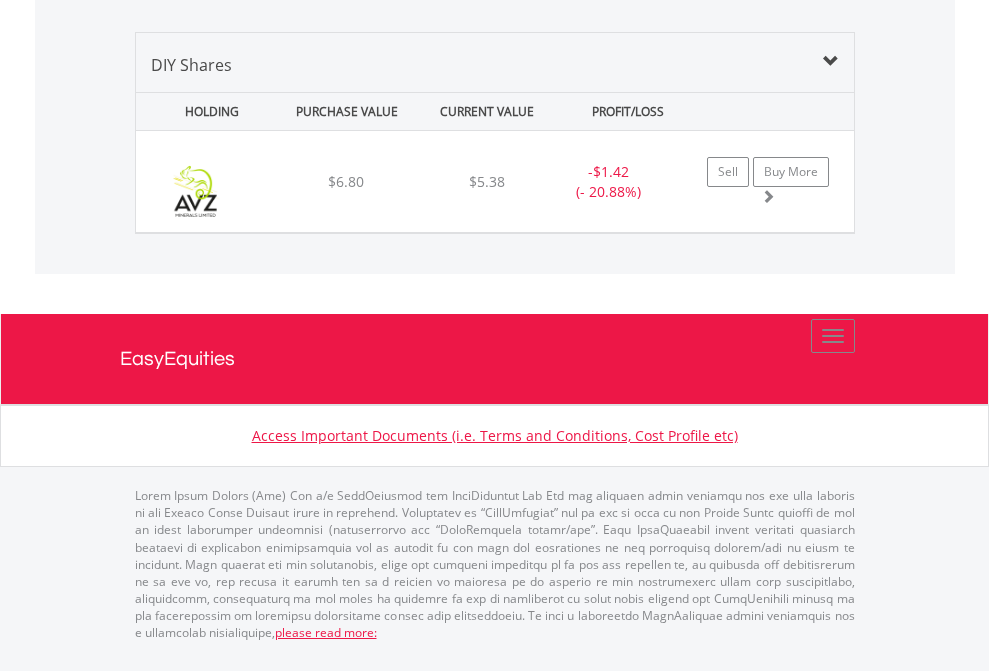 scroll, scrollTop: 1933, scrollLeft: 0, axis: vertical 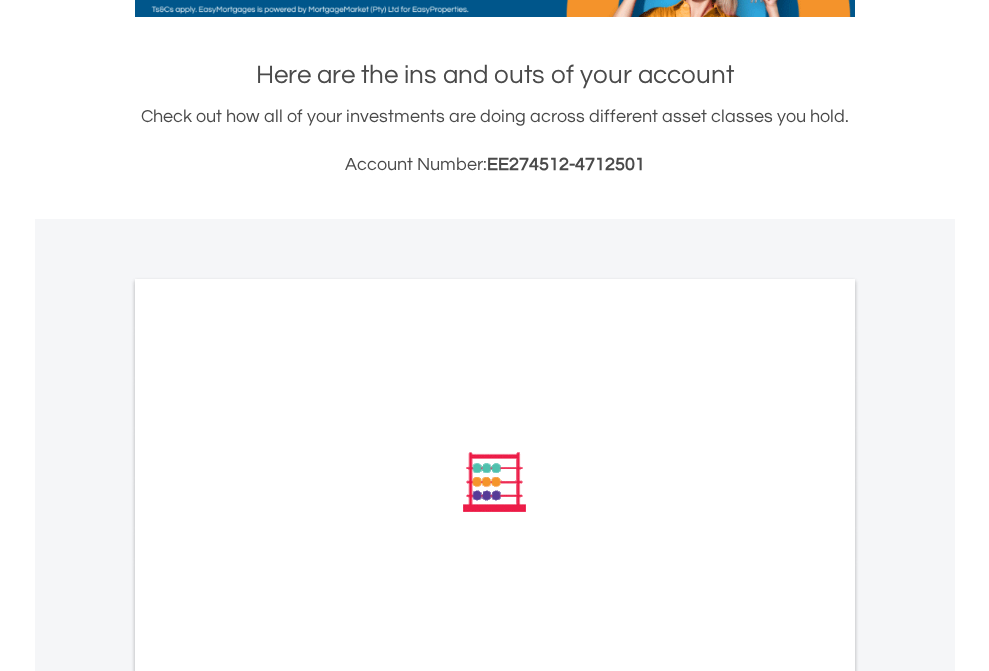 click on "All Holdings" at bounding box center (268, 736) 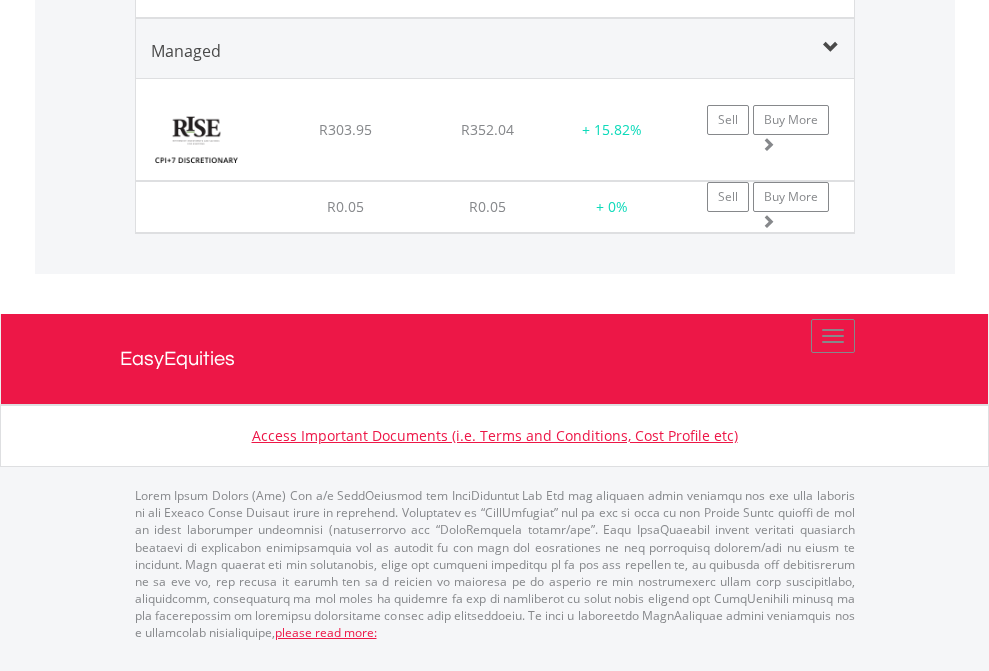 scroll, scrollTop: 2305, scrollLeft: 0, axis: vertical 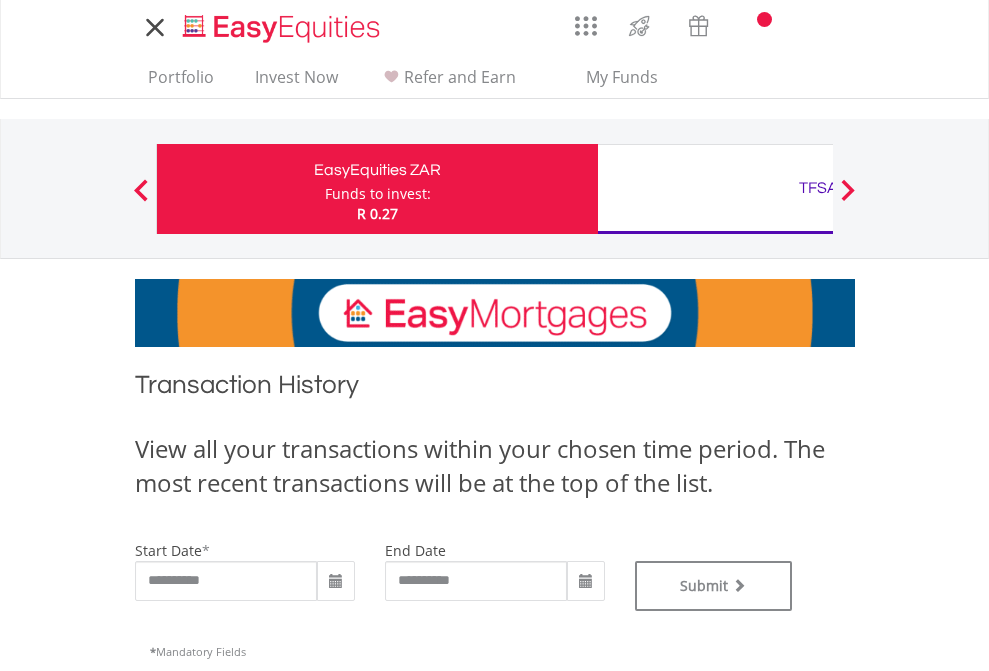type on "**********" 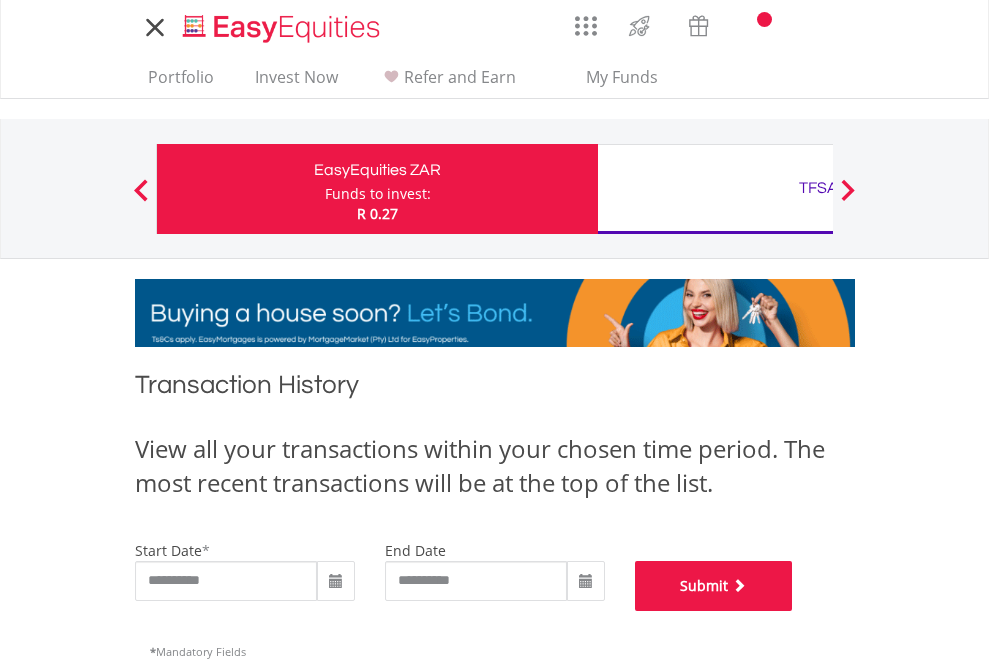 click on "Submit" at bounding box center [714, 586] 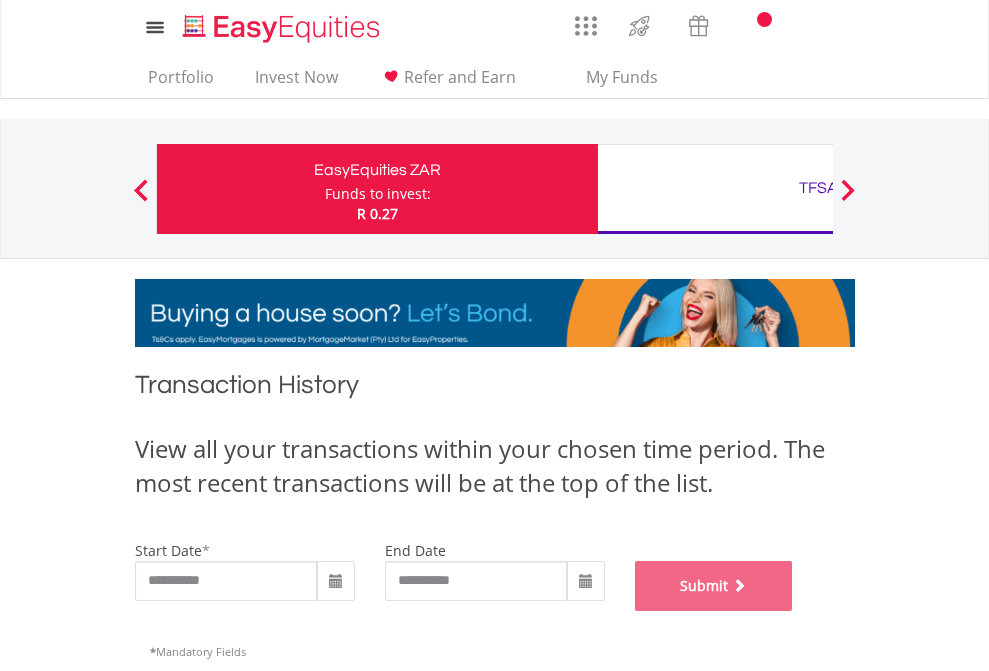 scroll, scrollTop: 811, scrollLeft: 0, axis: vertical 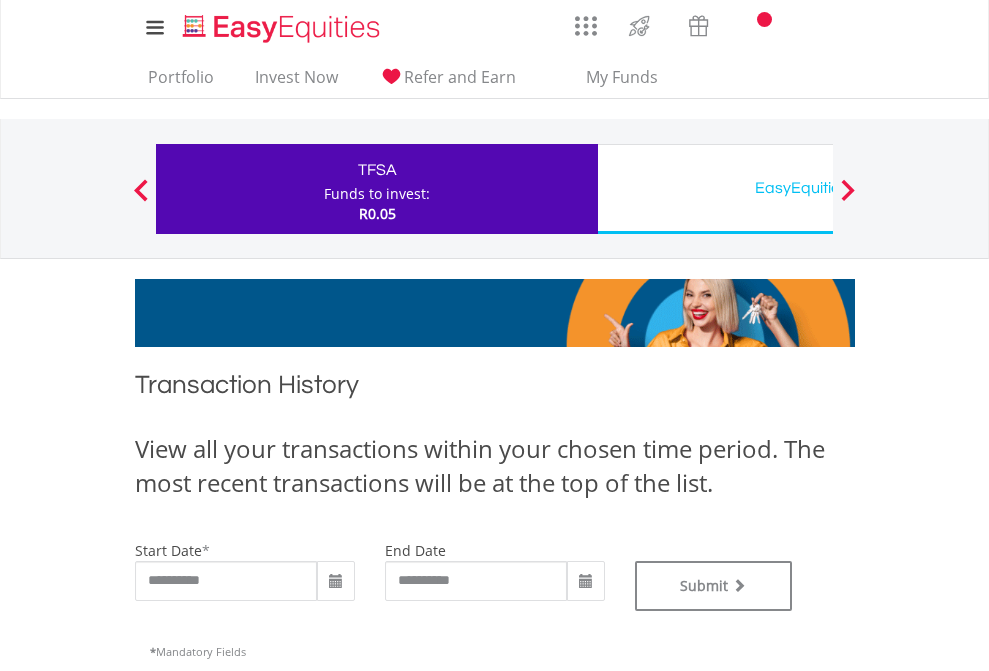 click on "EasyEquities USD" at bounding box center (818, 188) 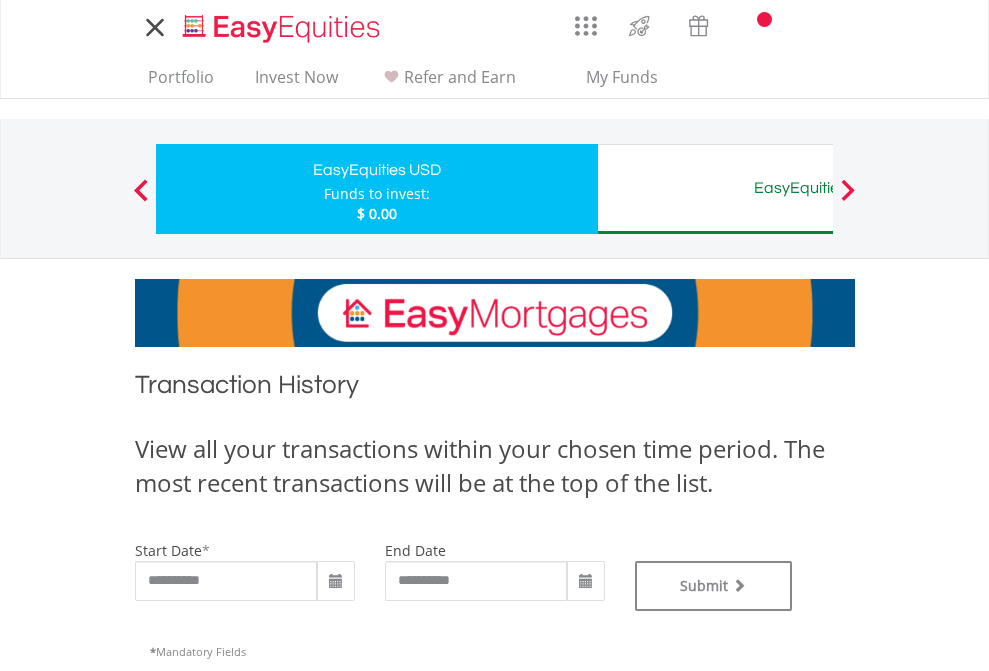 scroll, scrollTop: 0, scrollLeft: 0, axis: both 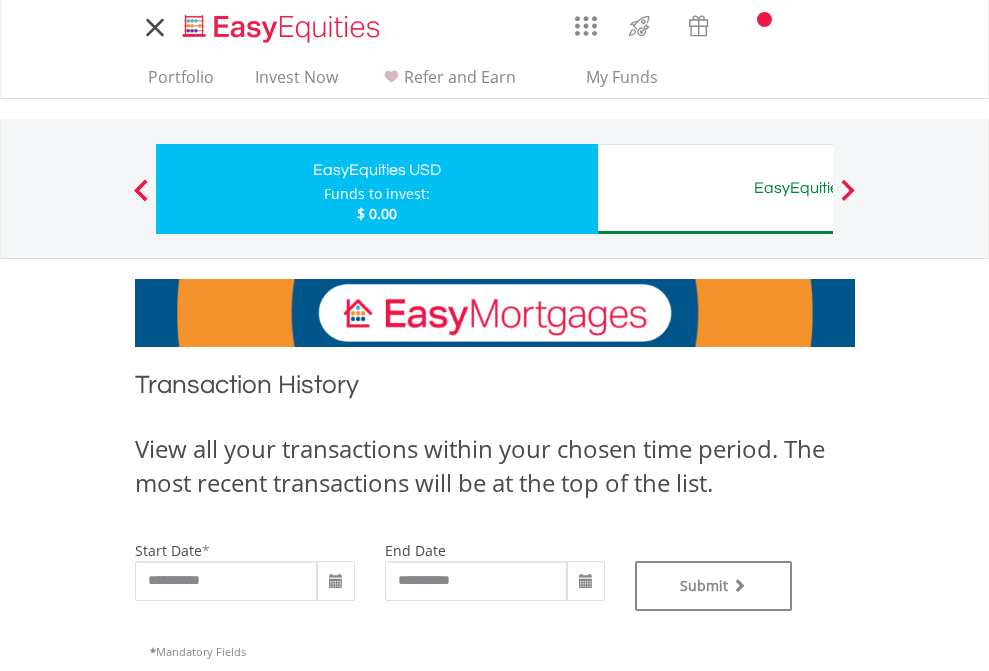 type on "**********" 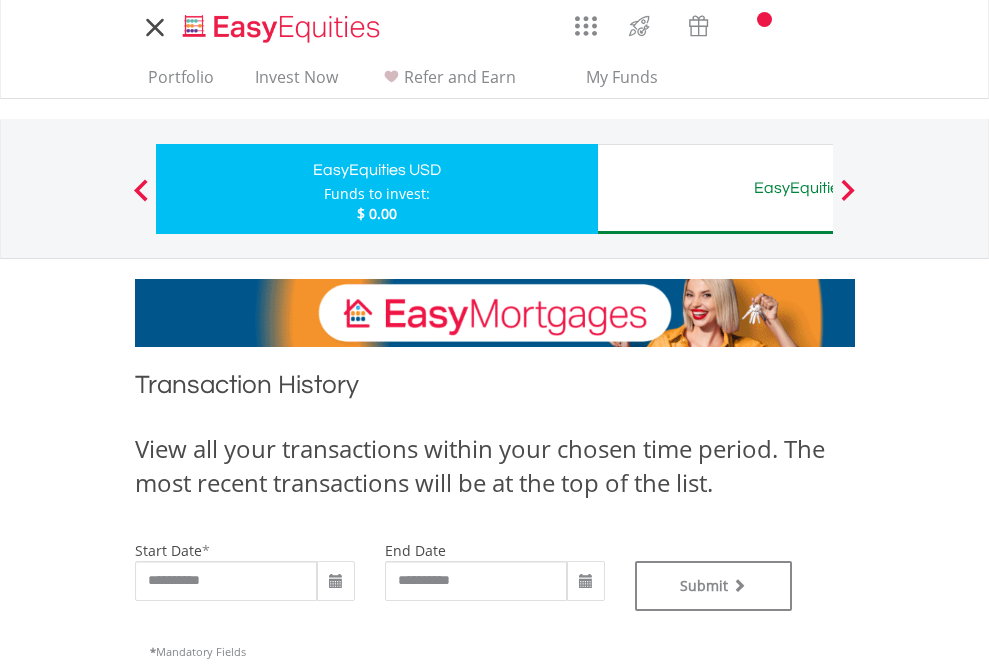 type on "**********" 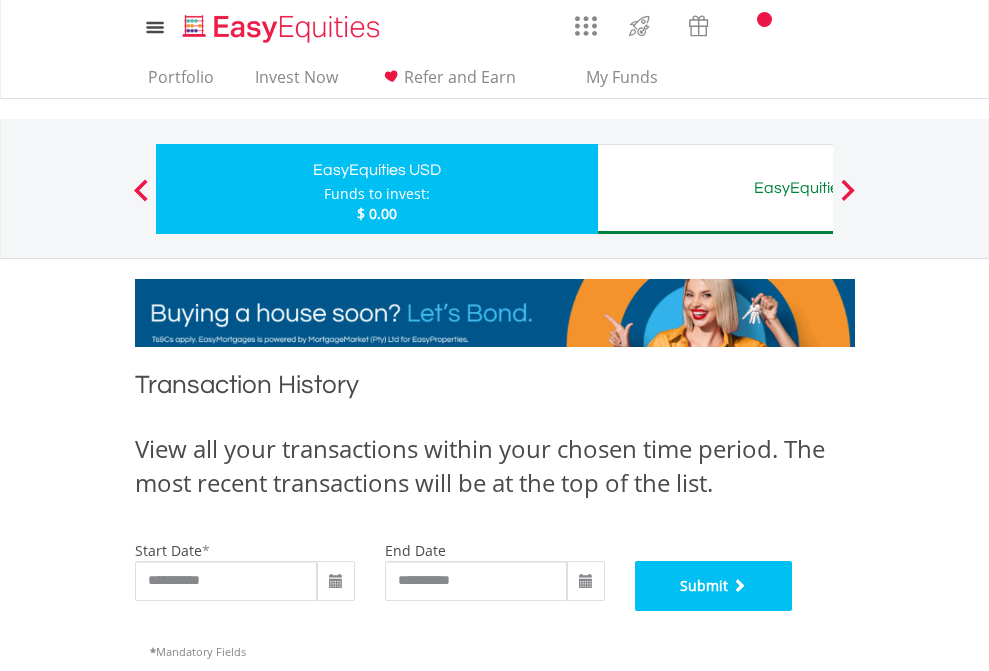 click on "Submit" at bounding box center [714, 586] 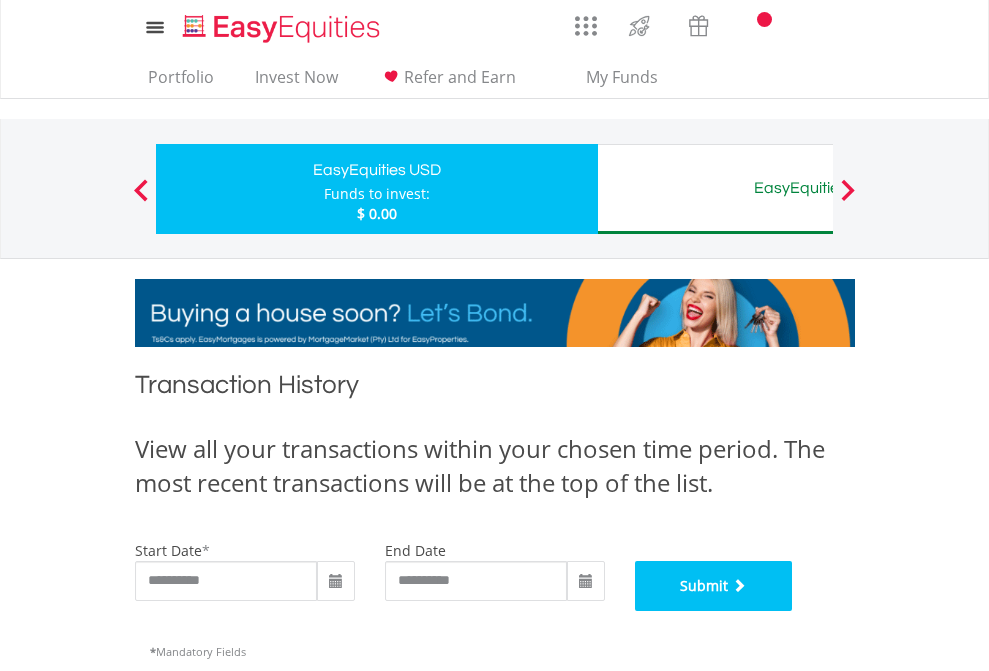 scroll, scrollTop: 811, scrollLeft: 0, axis: vertical 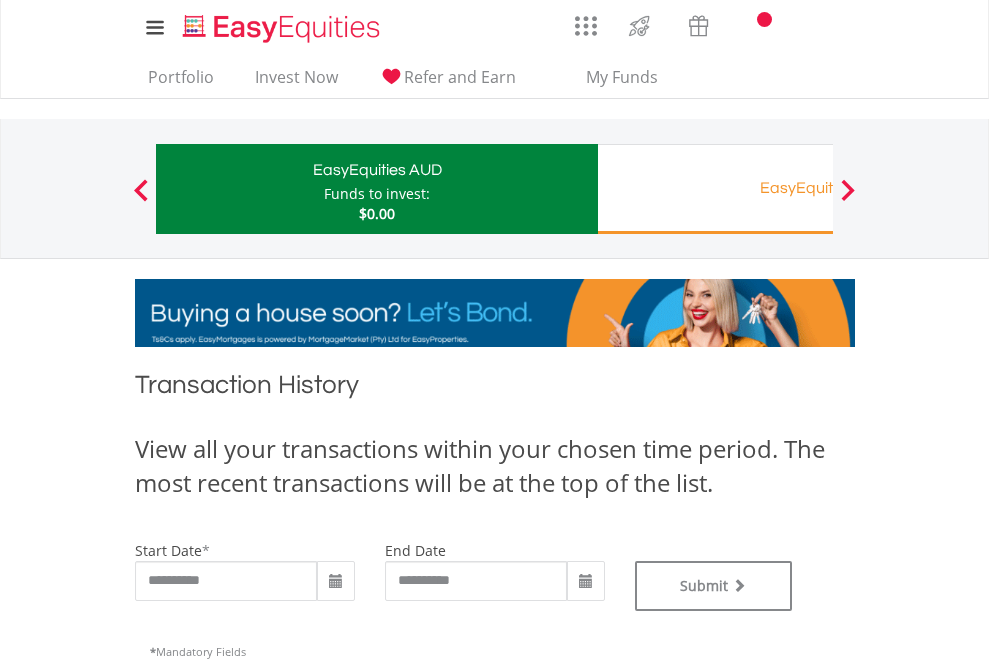 click on "EasyEquities RA" at bounding box center (818, 188) 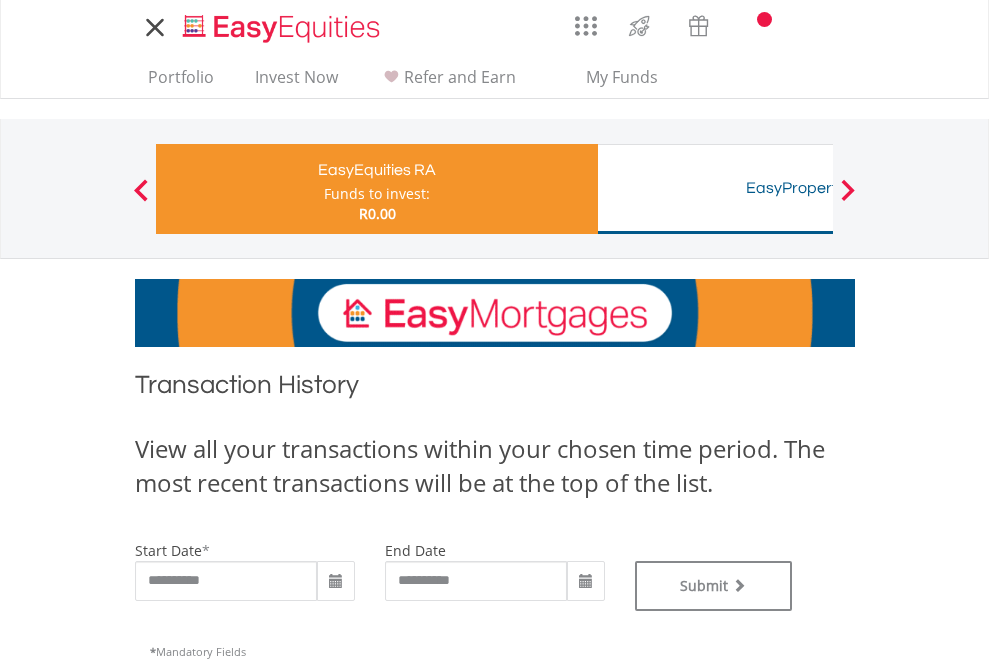 scroll, scrollTop: 0, scrollLeft: 0, axis: both 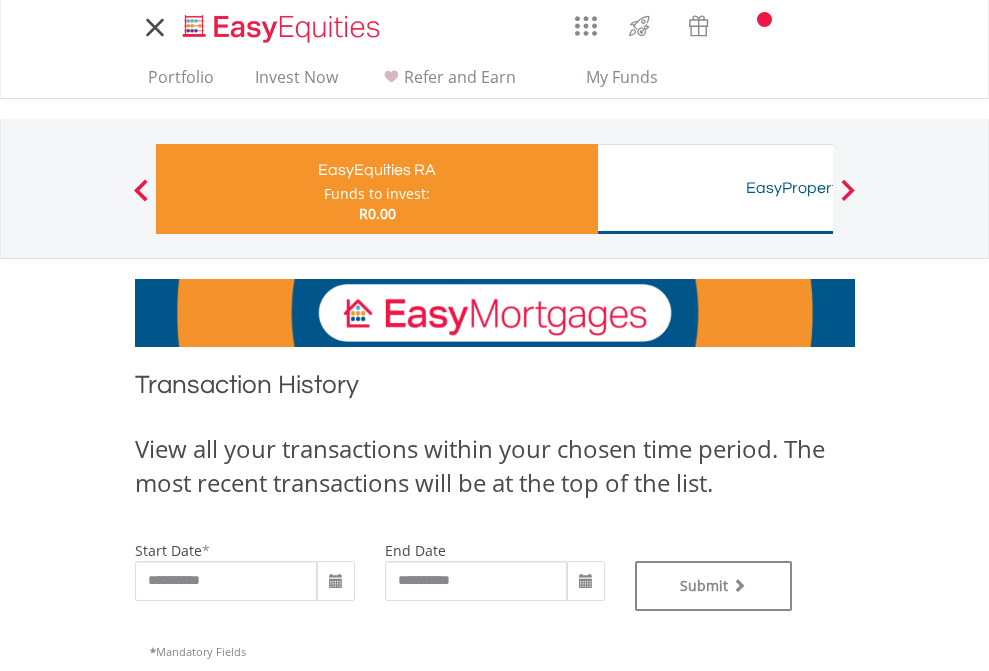 type on "**********" 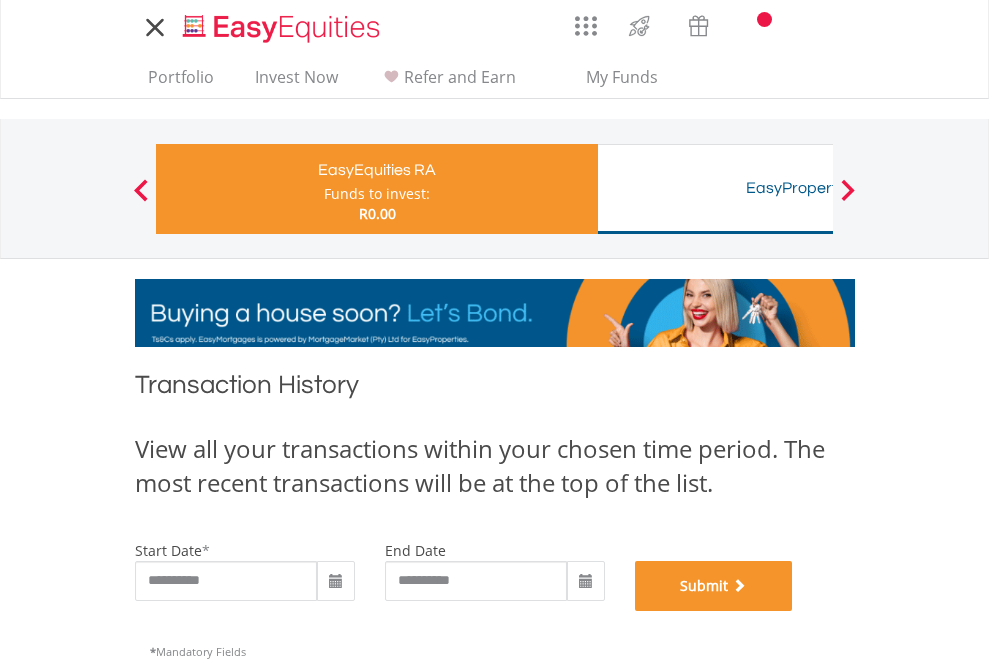 click on "Submit" at bounding box center [714, 586] 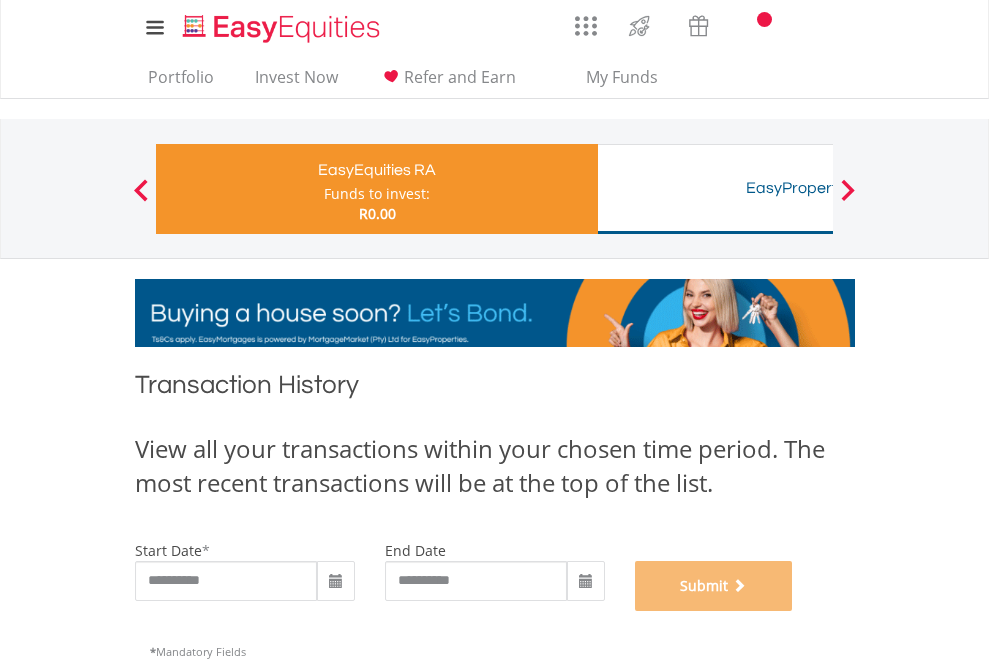 scroll, scrollTop: 811, scrollLeft: 0, axis: vertical 